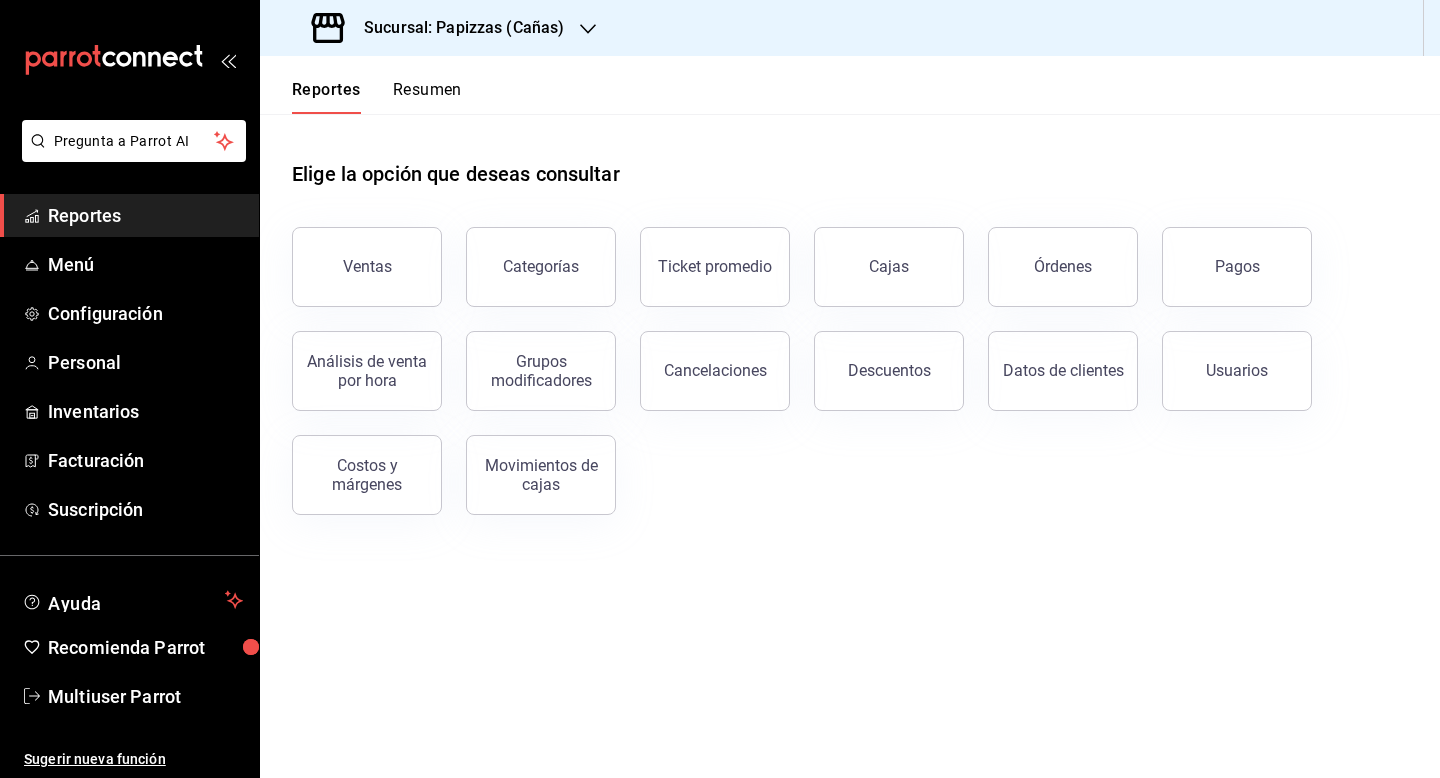 scroll, scrollTop: 0, scrollLeft: 0, axis: both 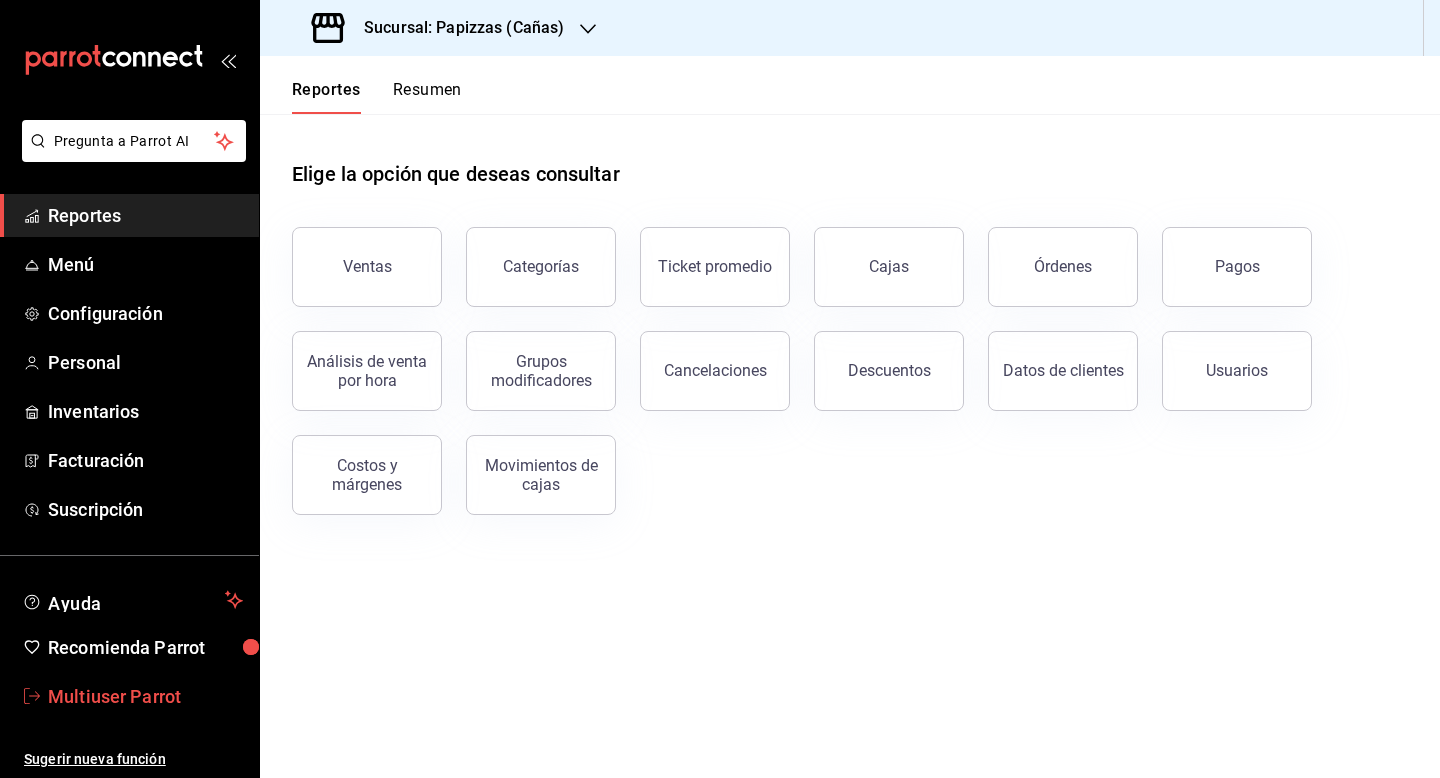 click on "Multiuser Parrot" at bounding box center [145, 696] 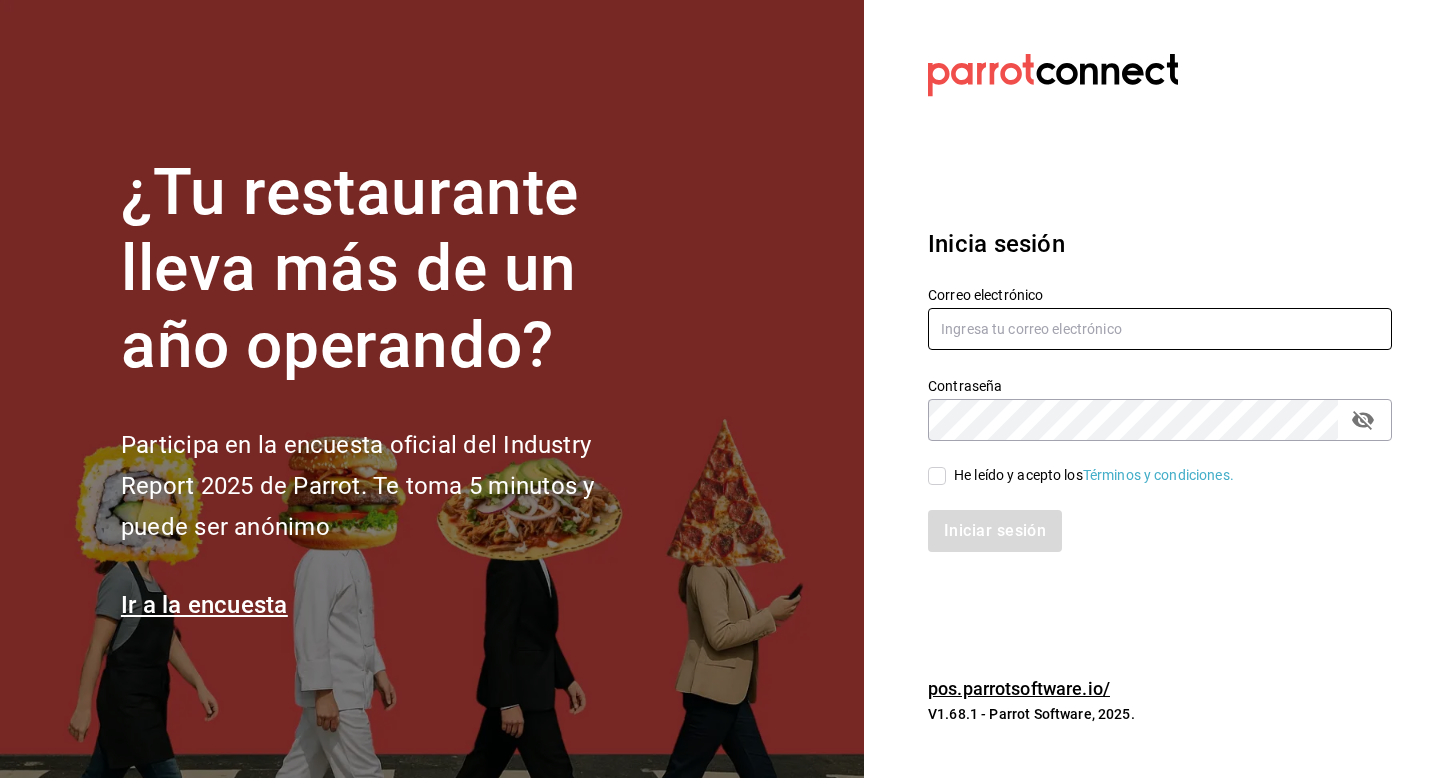 click at bounding box center (1160, 329) 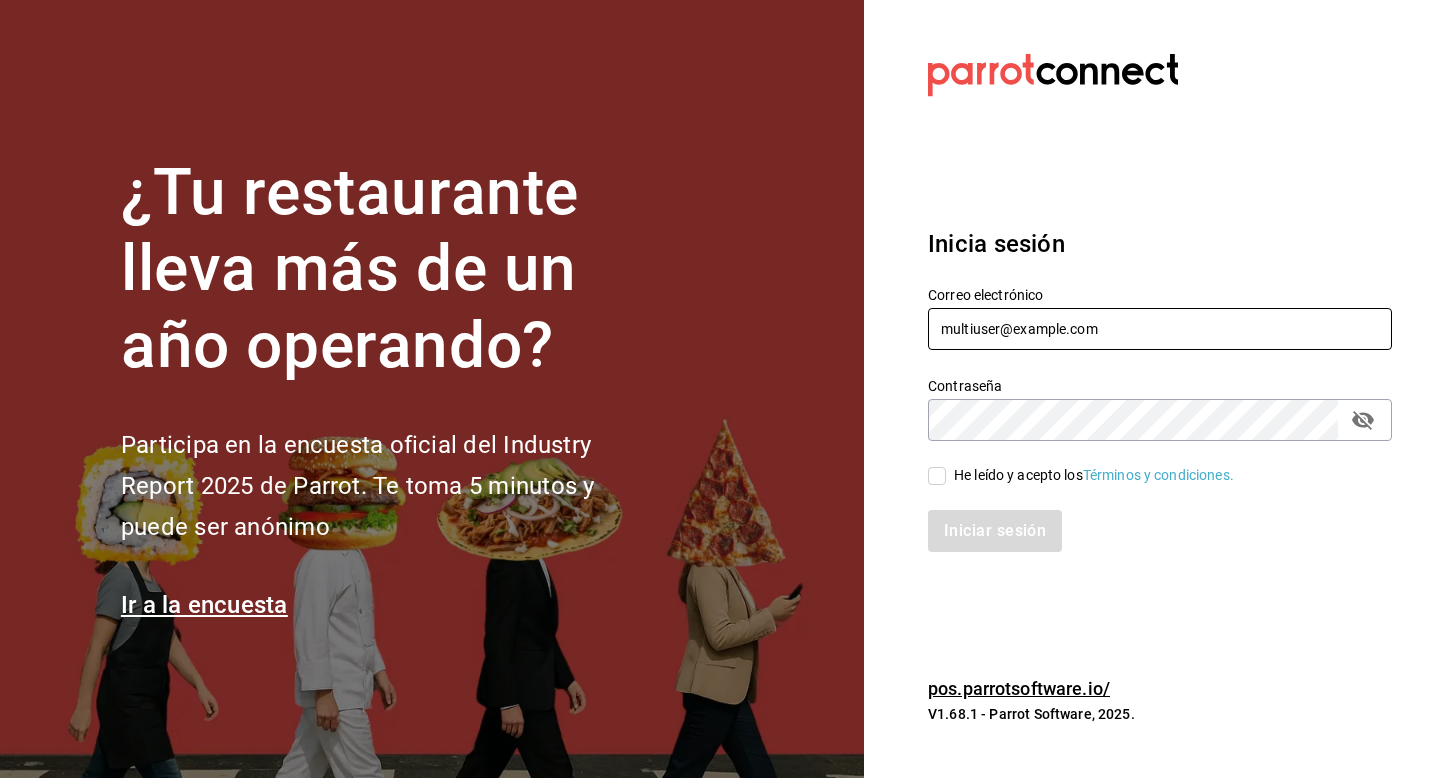 type on "Multiuser@yazaki.com" 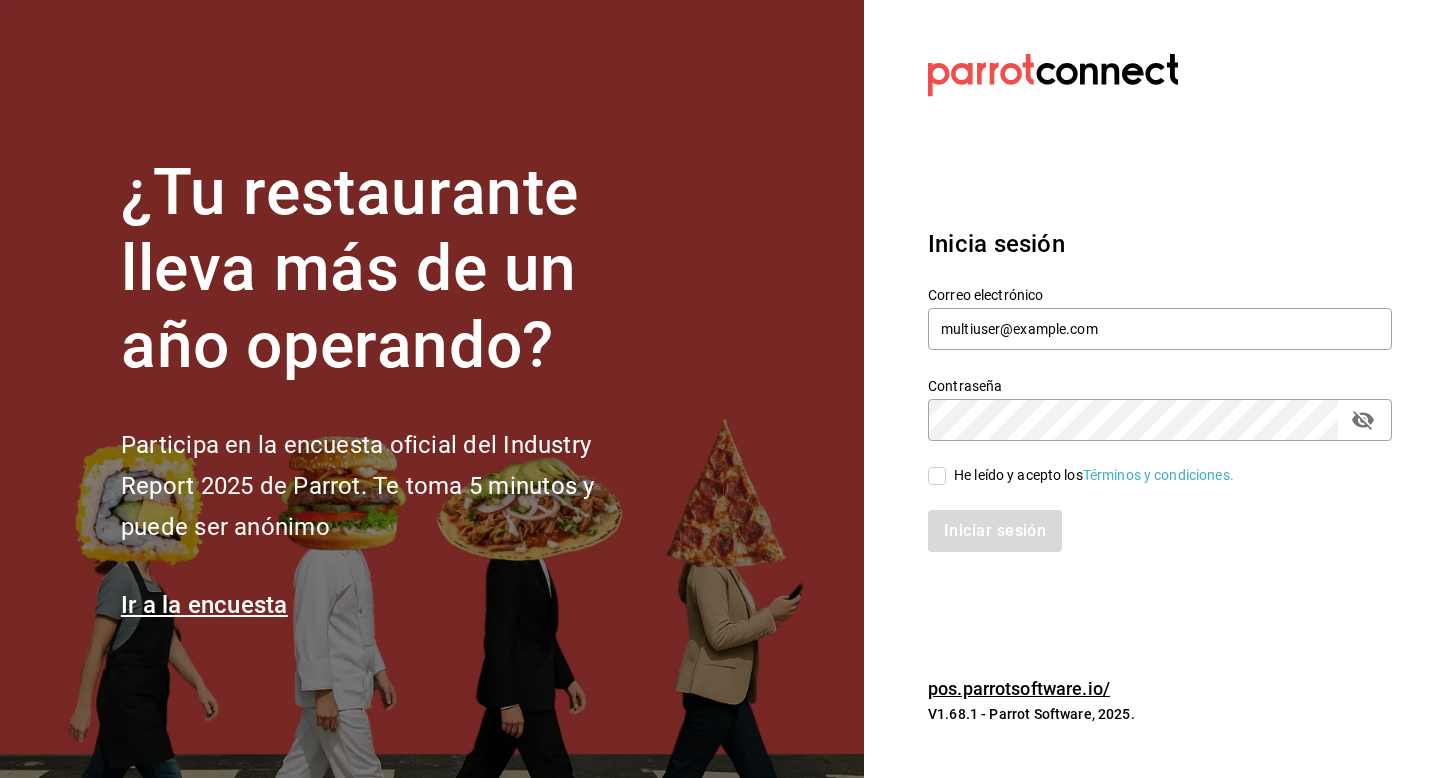 click on "He leído y acepto los  Términos y condiciones." at bounding box center (1090, 475) 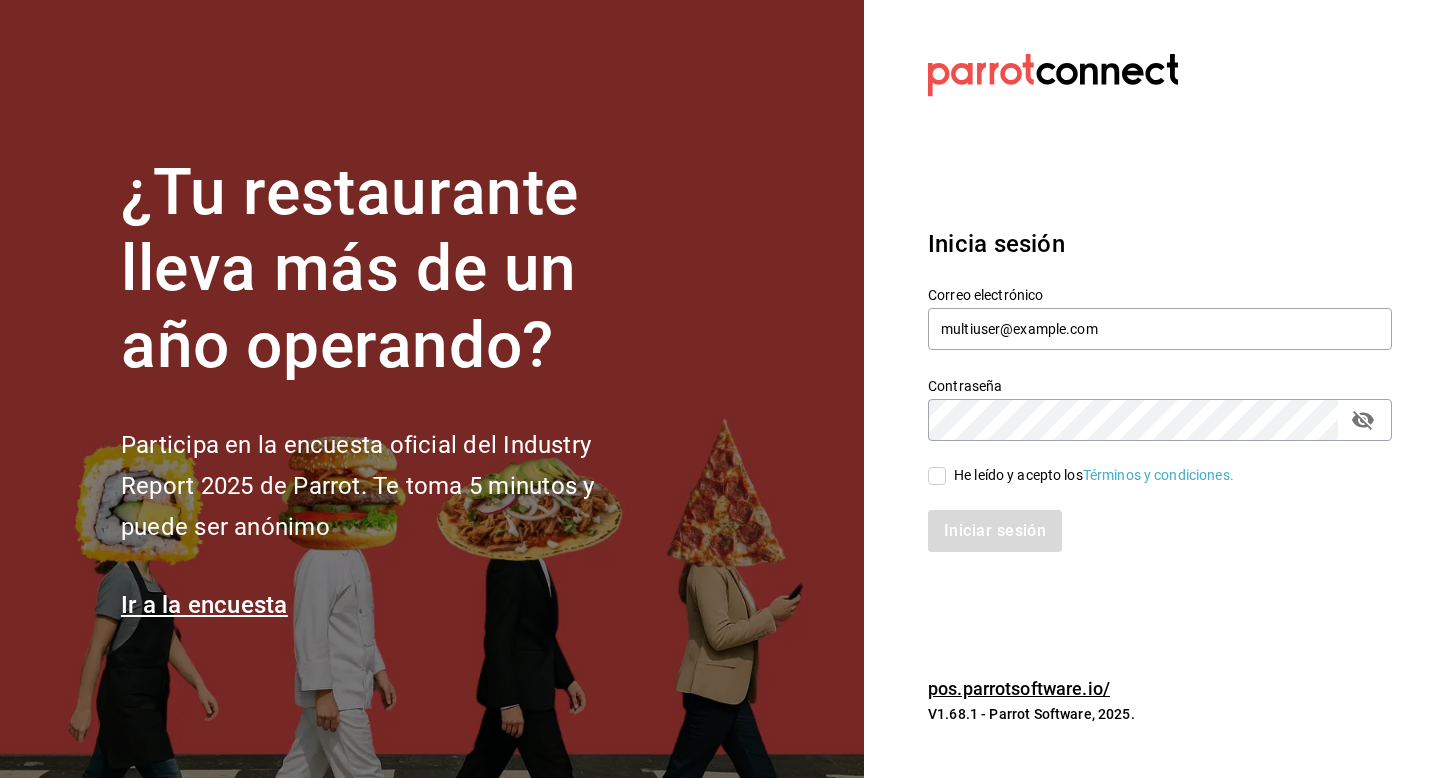checkbox on "true" 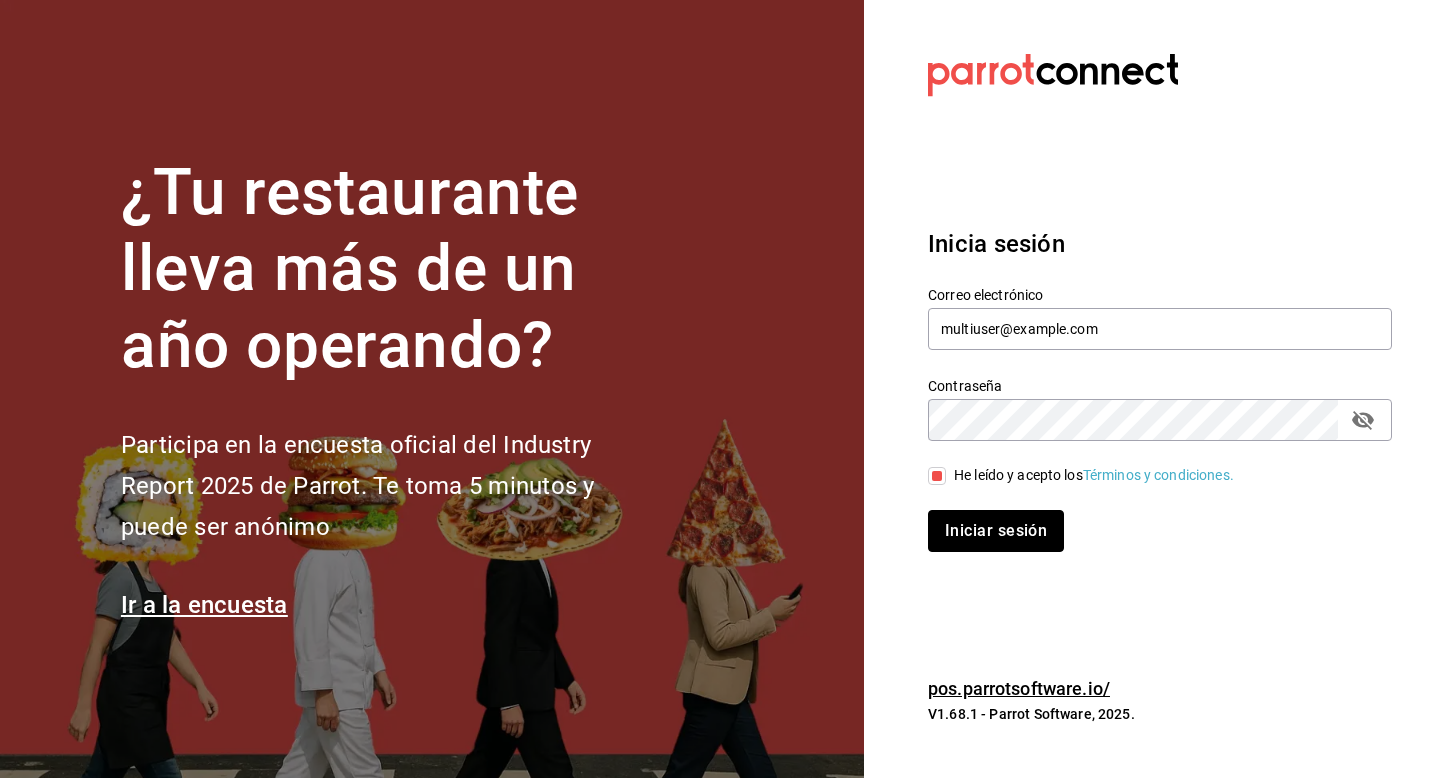 click on "Iniciar sesión" at bounding box center (996, 531) 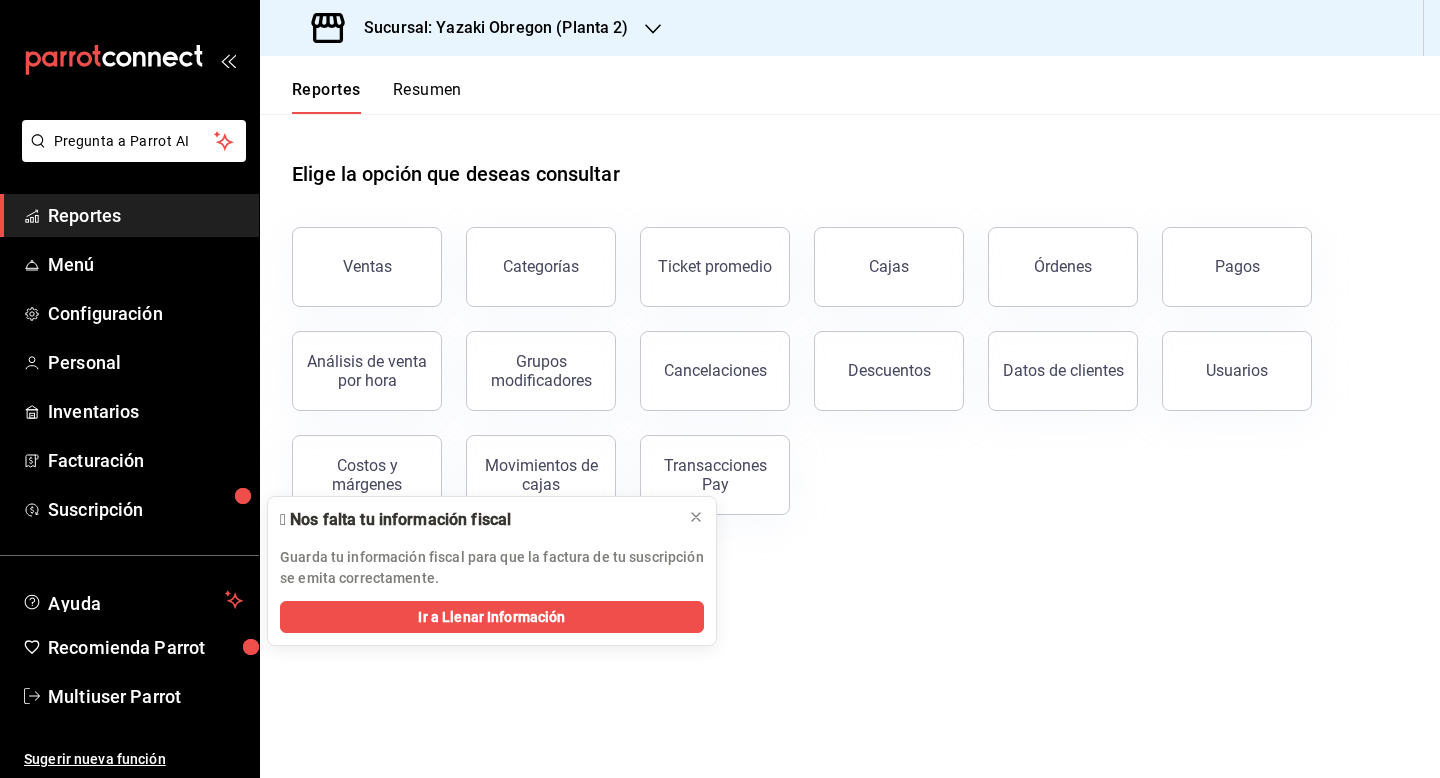 scroll, scrollTop: 0, scrollLeft: 0, axis: both 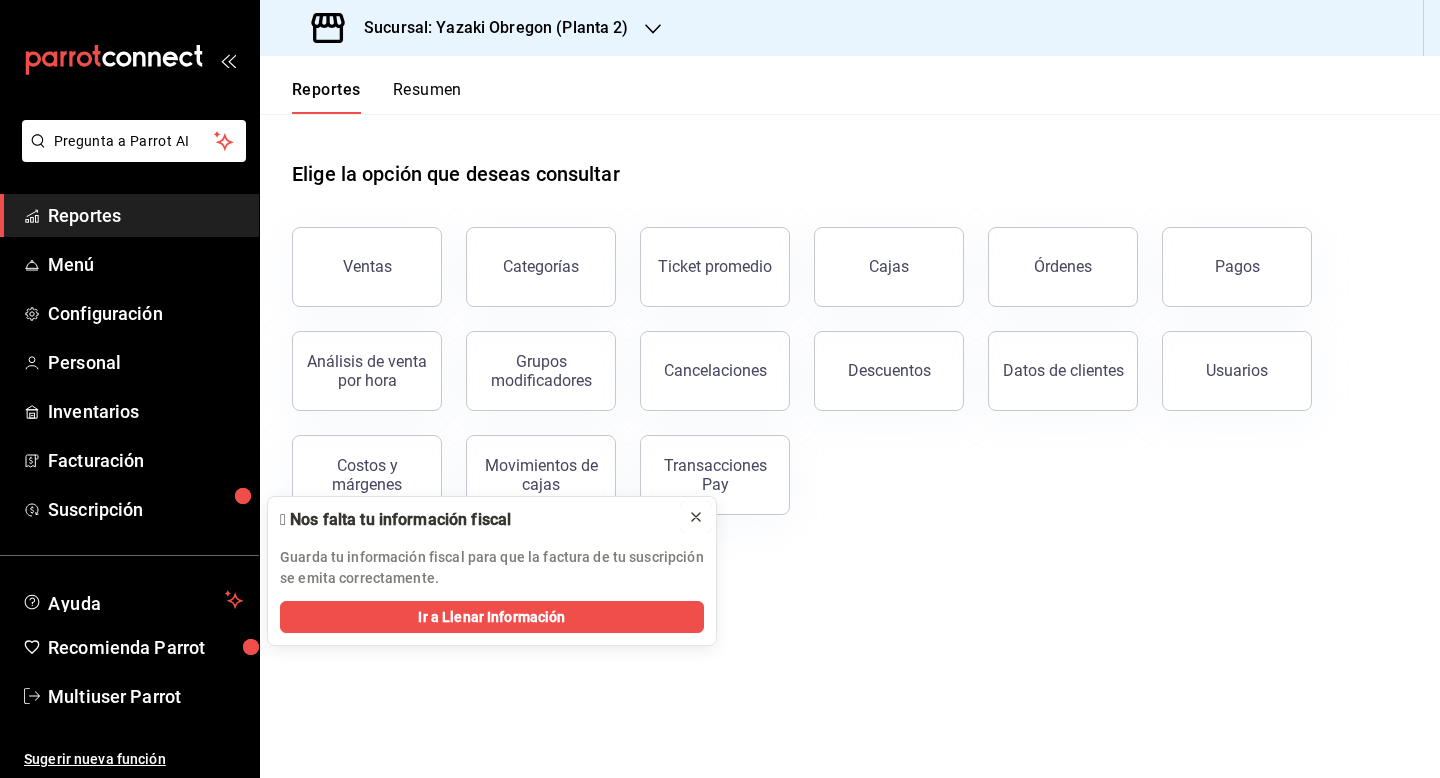 click 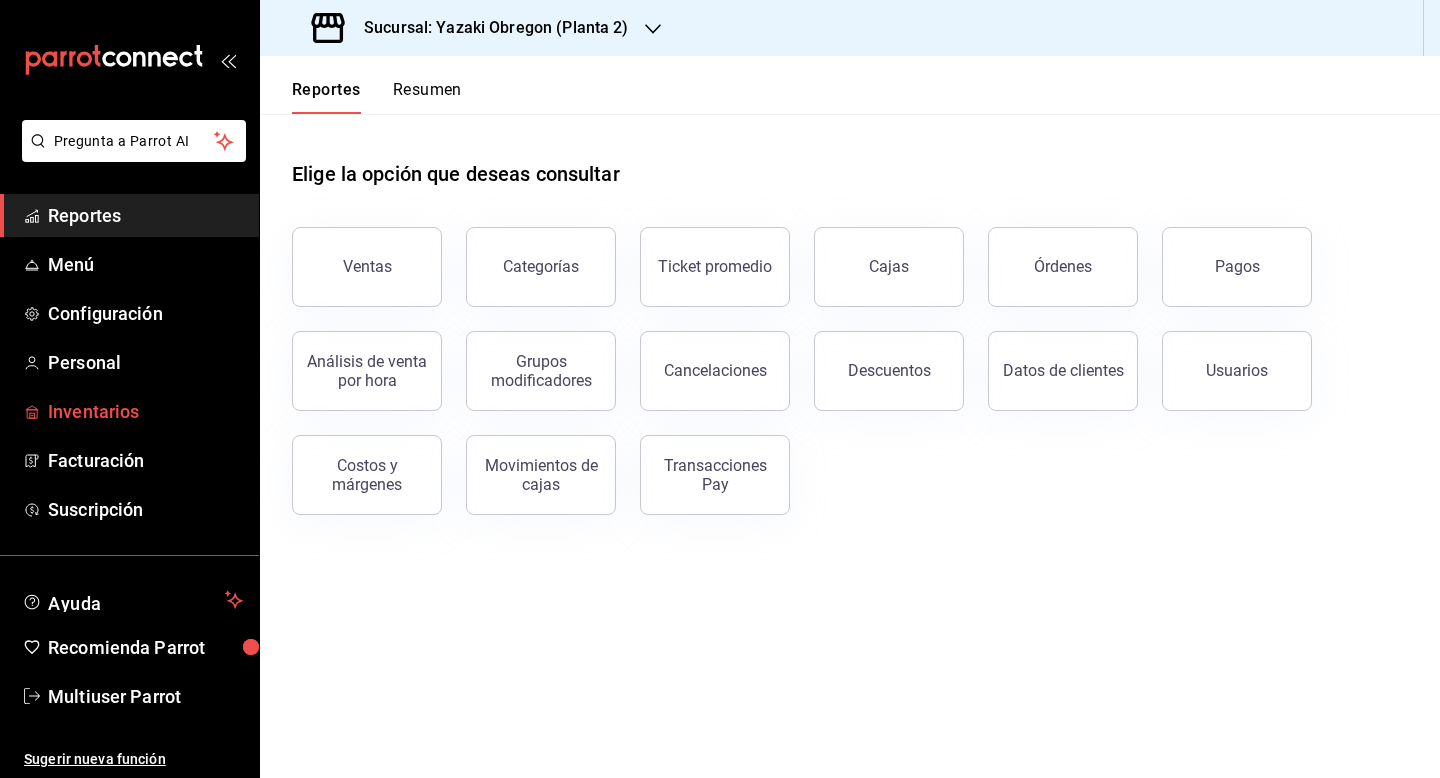 click on "Inventarios" at bounding box center (145, 411) 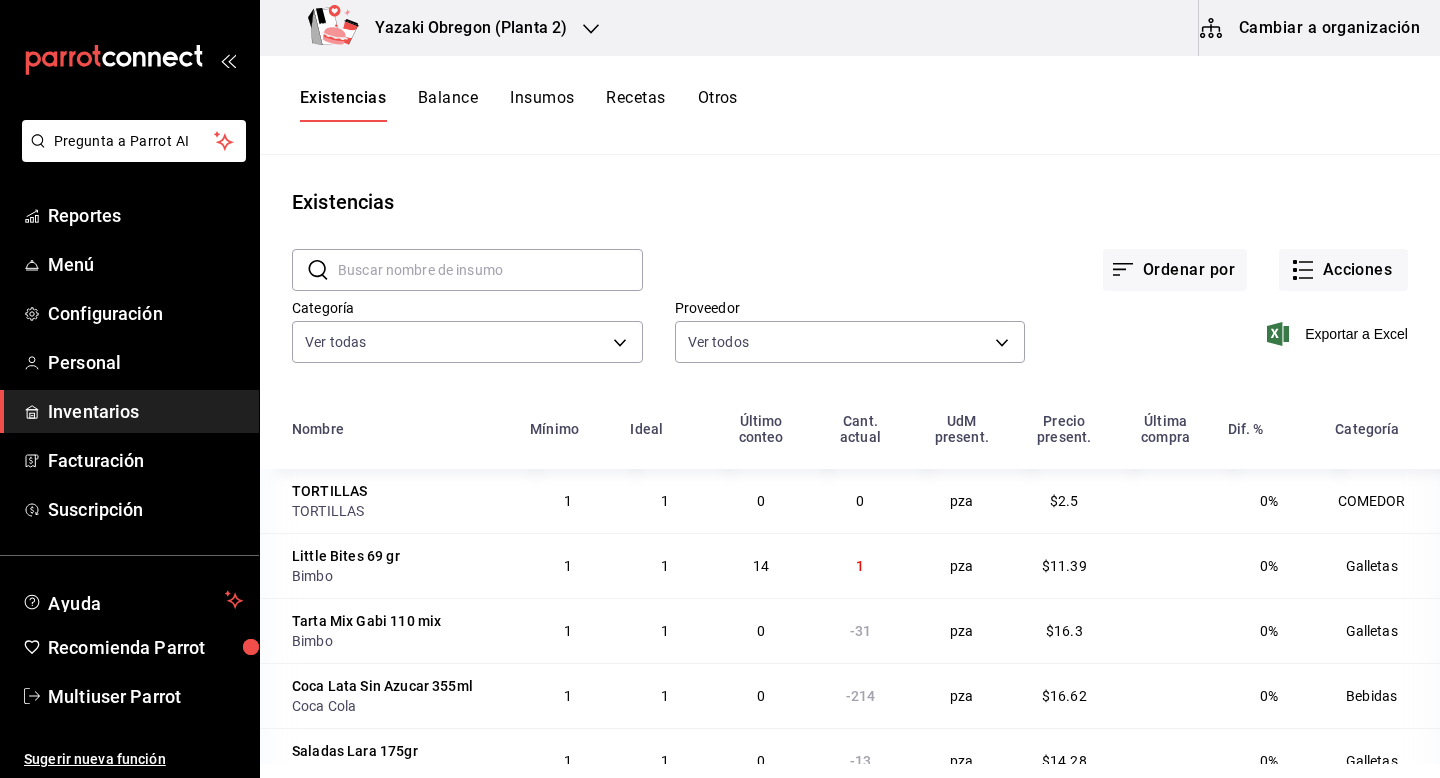 click on "Cambiar a organización" at bounding box center (1311, 28) 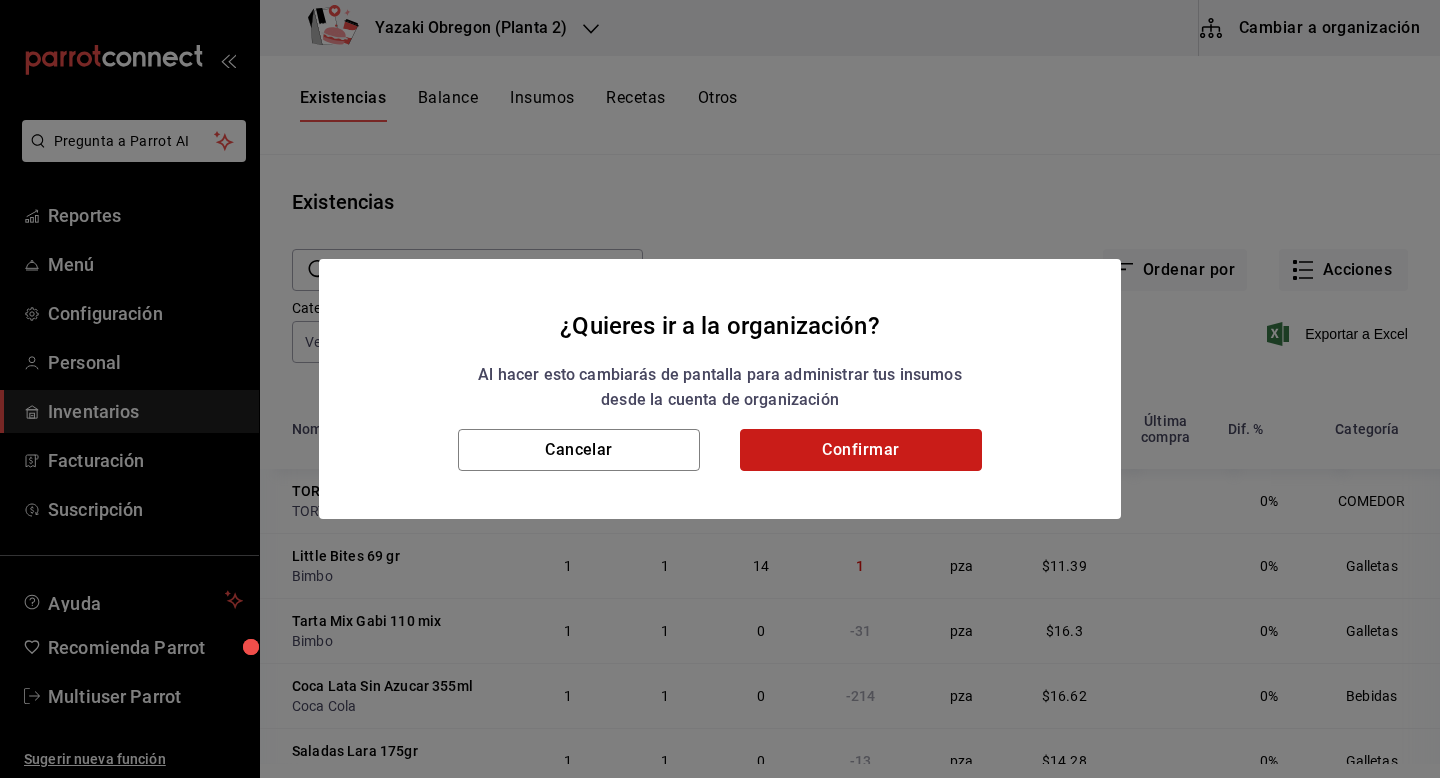 click on "Confirmar" at bounding box center (861, 450) 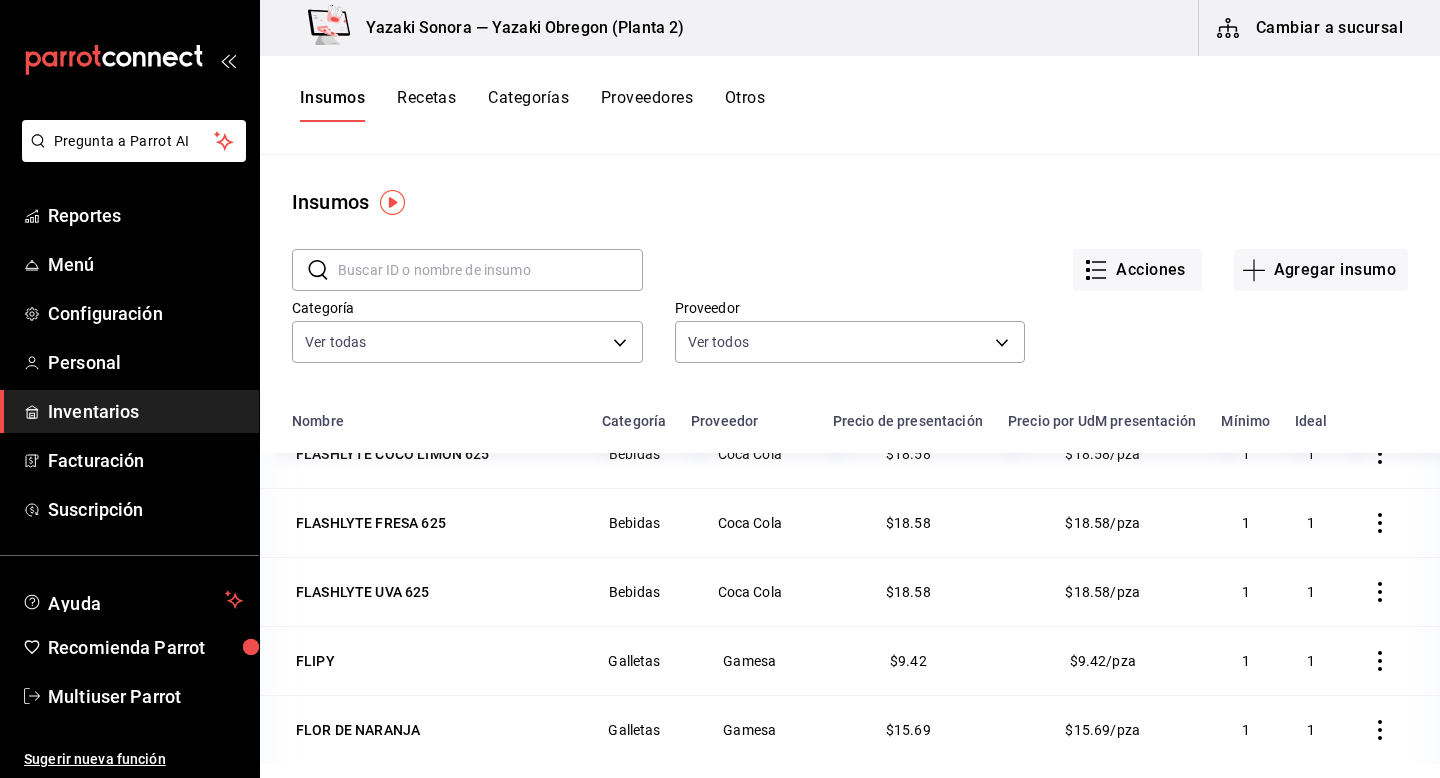 scroll, scrollTop: 4626, scrollLeft: 0, axis: vertical 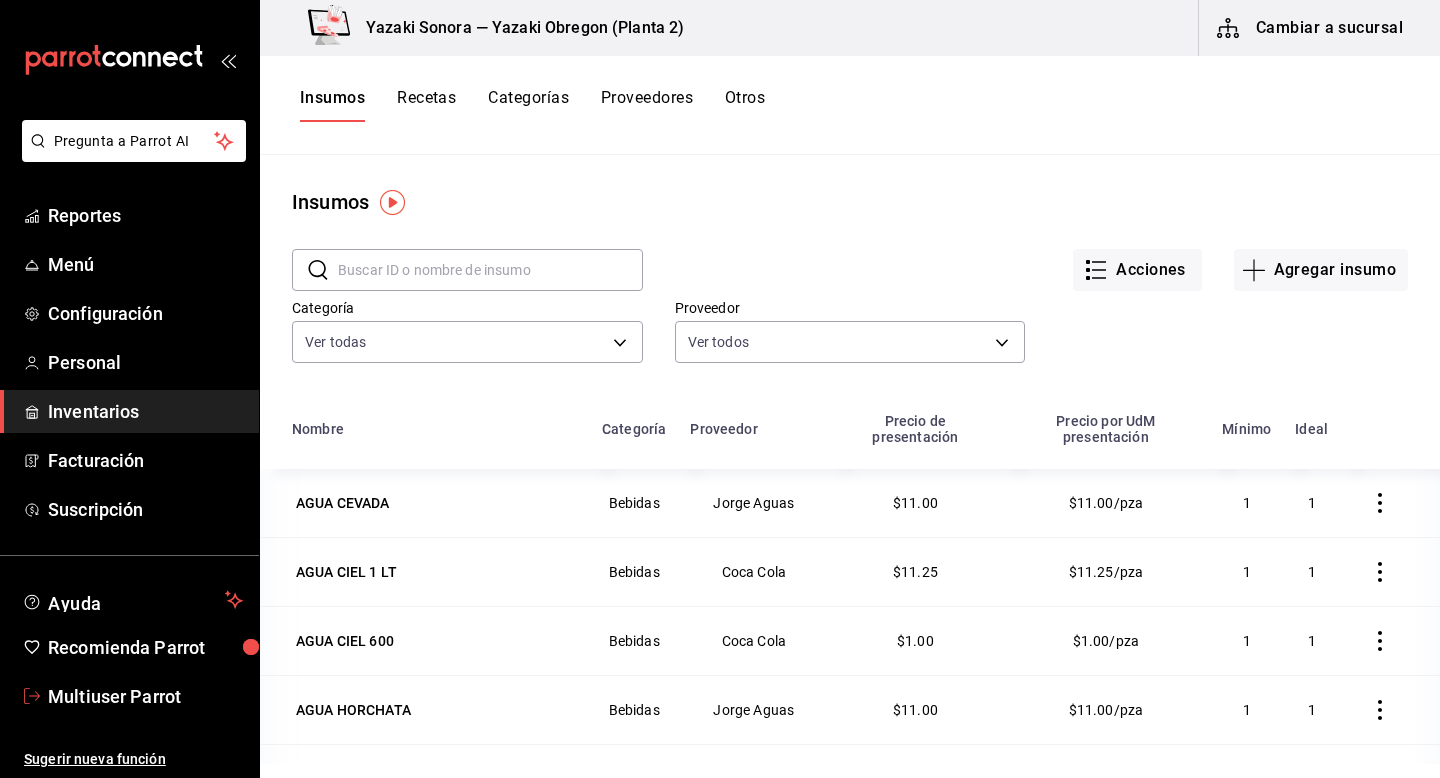 click on "Multiuser Parrot" at bounding box center [145, 696] 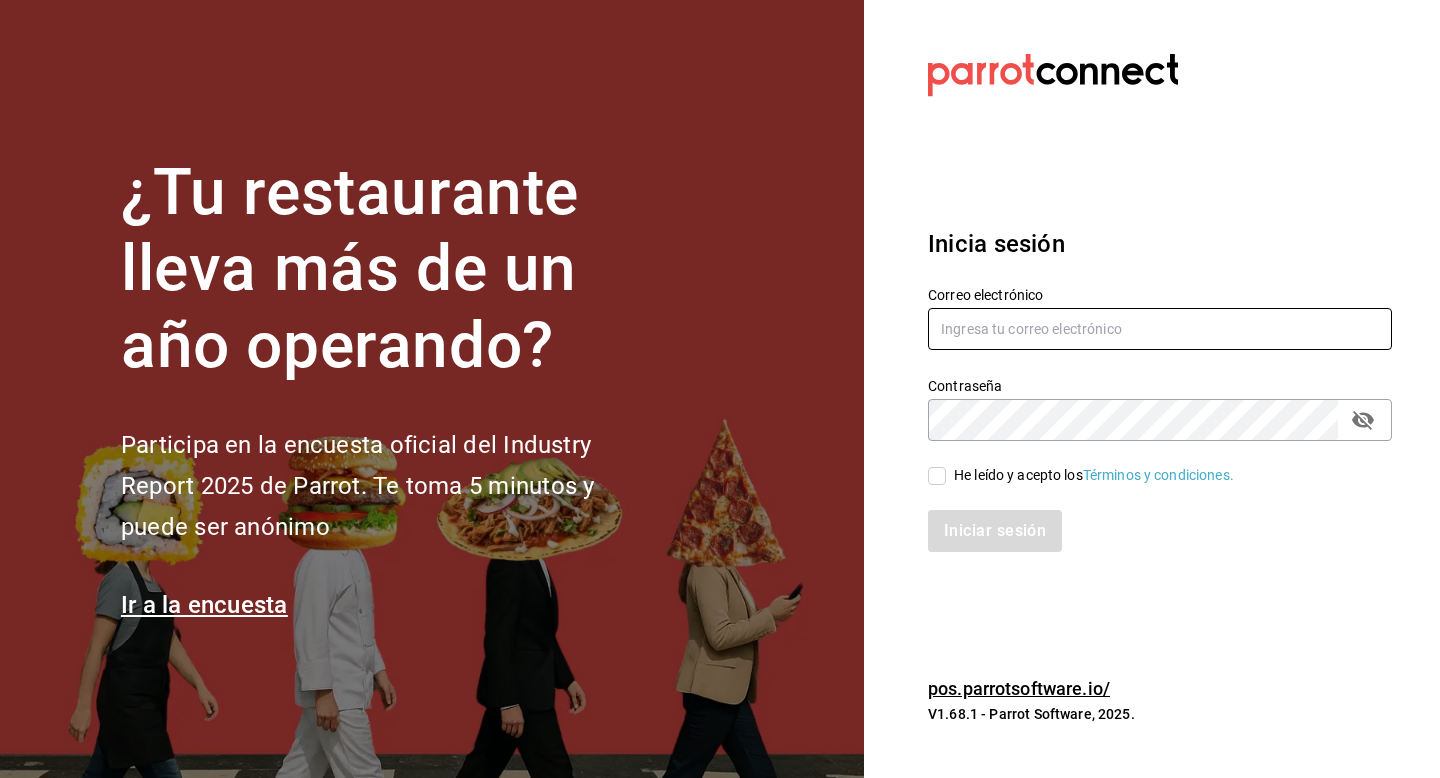 click at bounding box center [1160, 329] 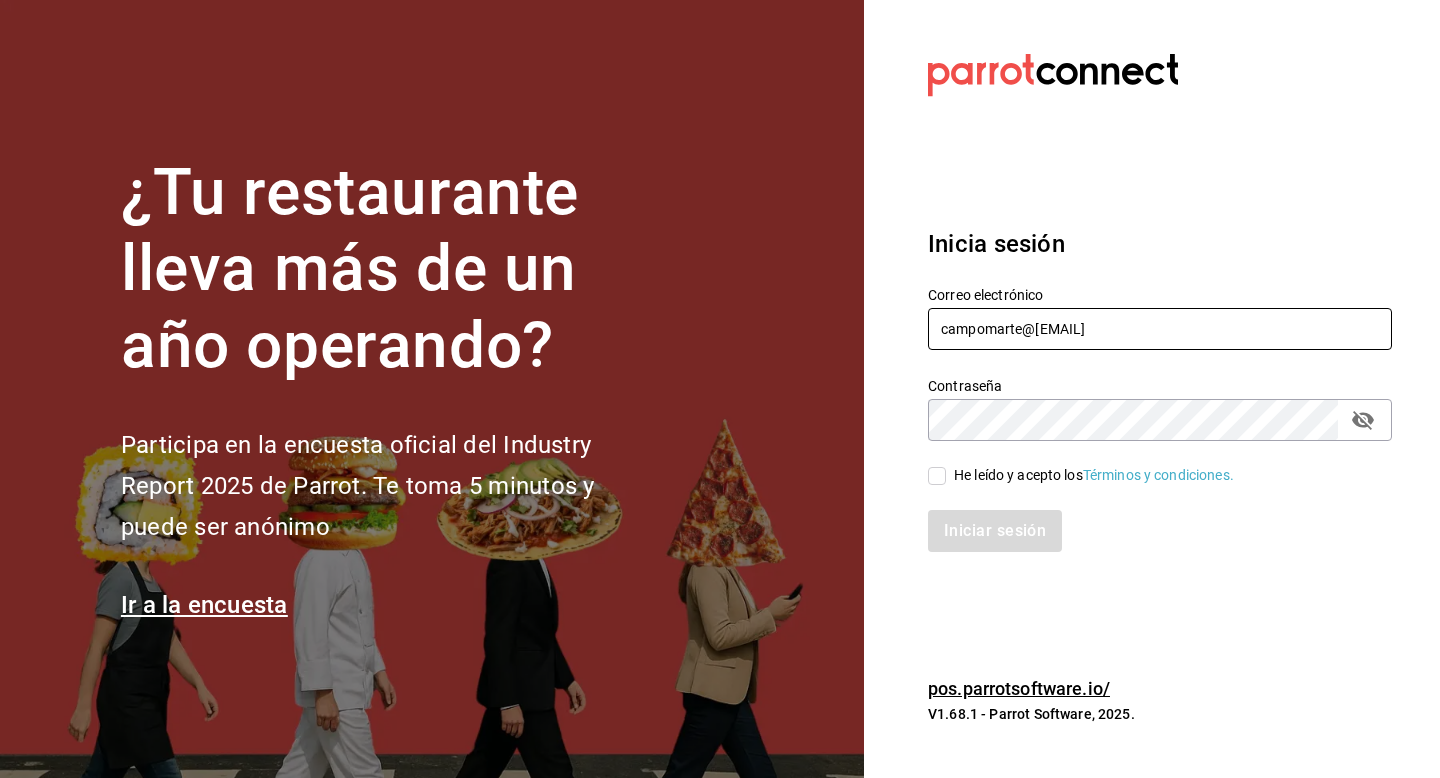 type on "campomarte@[EMAIL]" 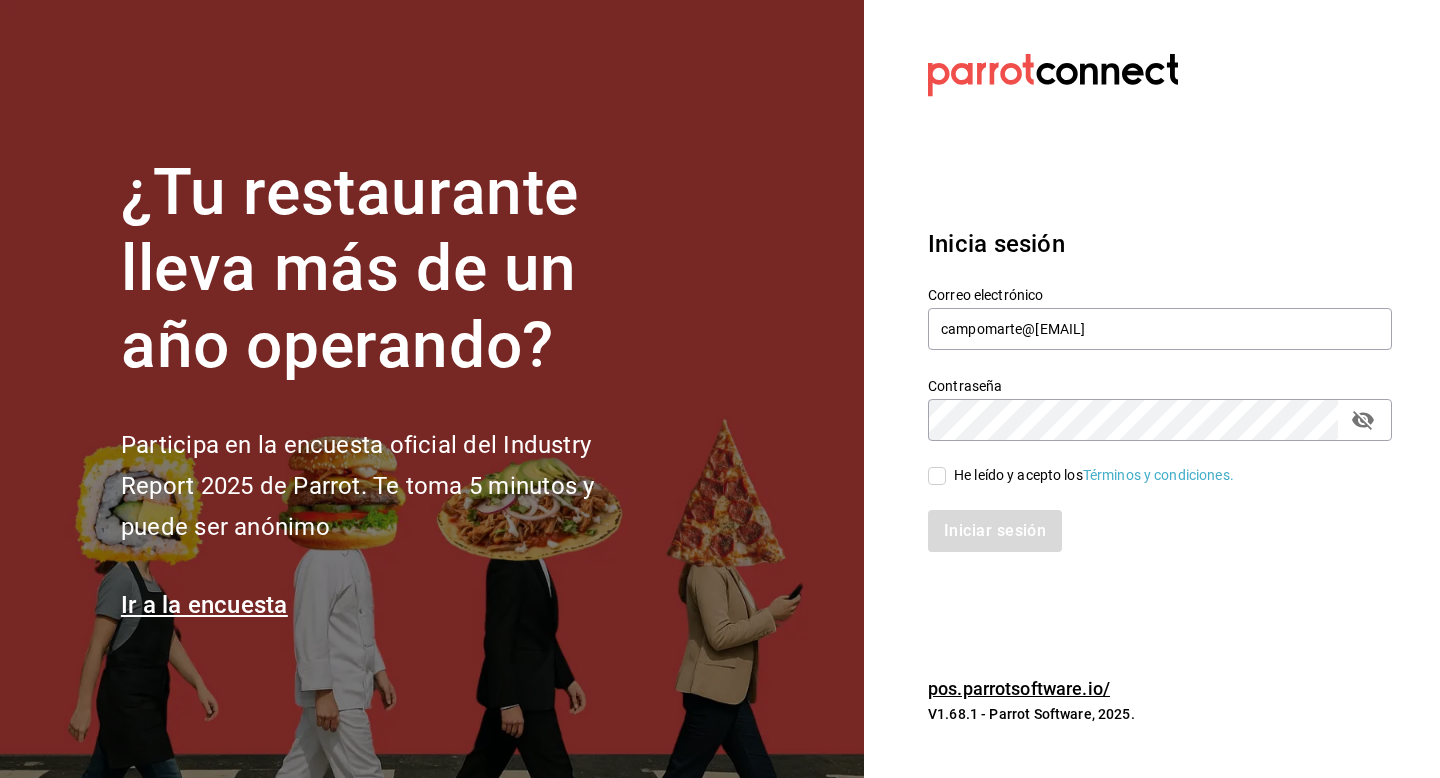 click on "He leído y acepto los  Términos y condiciones." at bounding box center [937, 476] 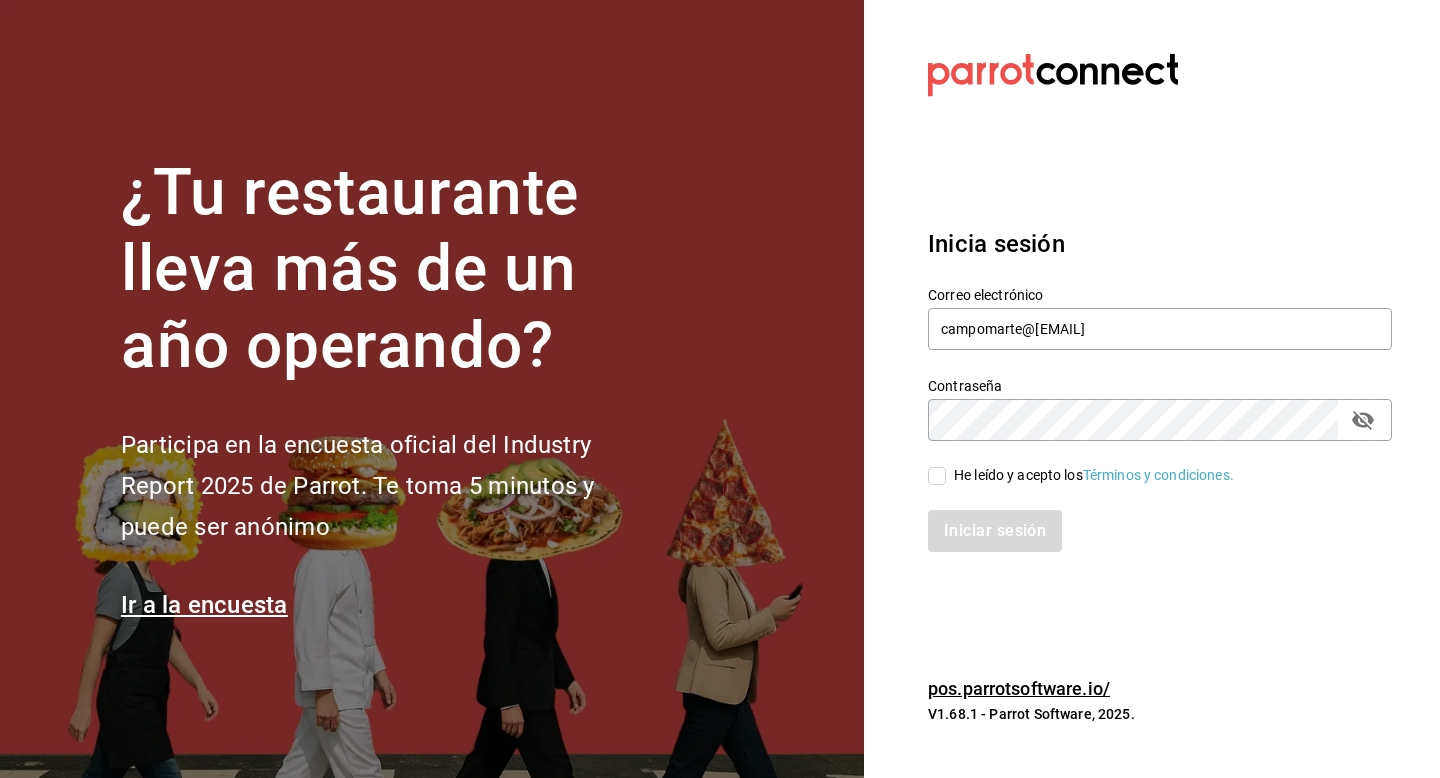 checkbox on "true" 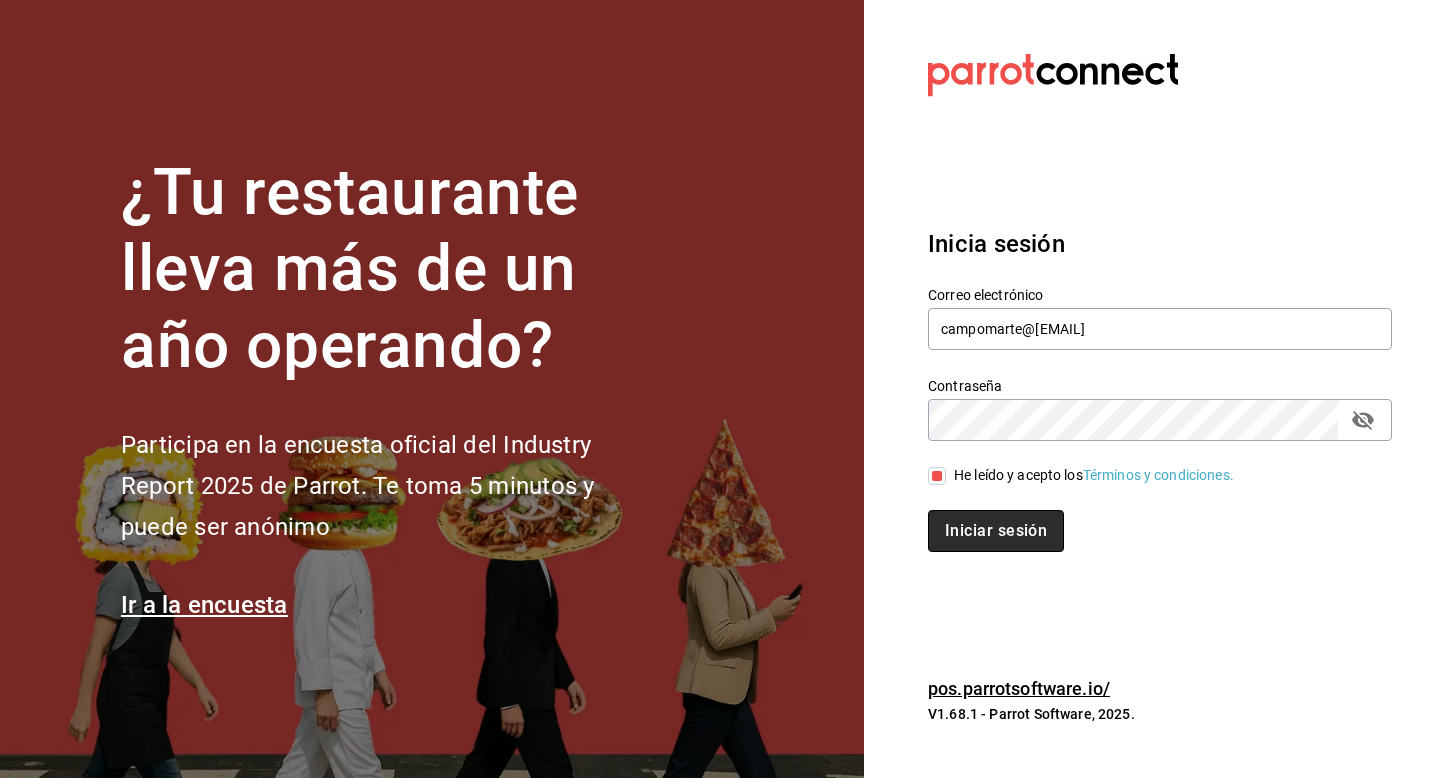click on "Iniciar sesión" at bounding box center [996, 531] 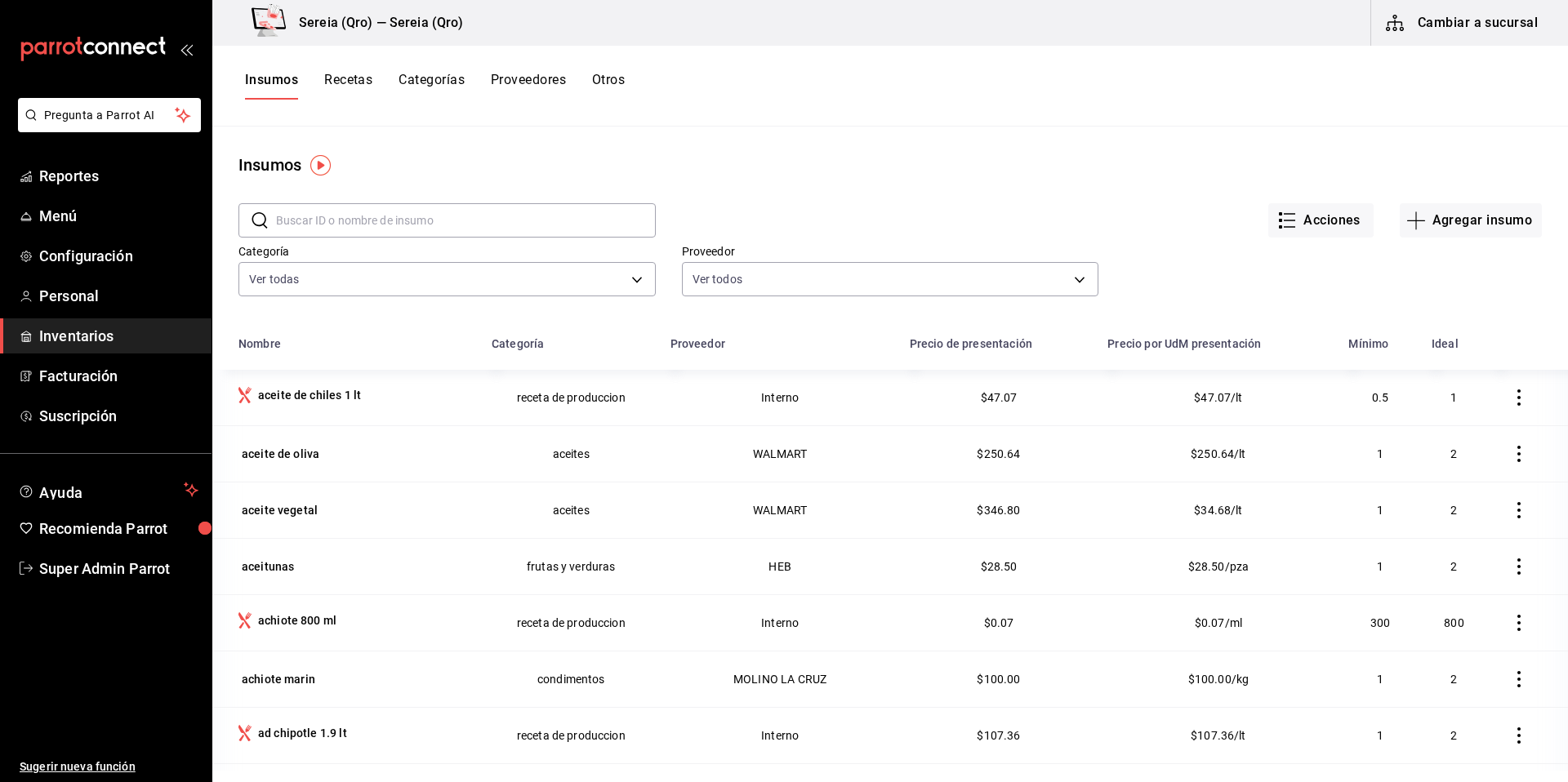 scroll, scrollTop: 0, scrollLeft: 0, axis: both 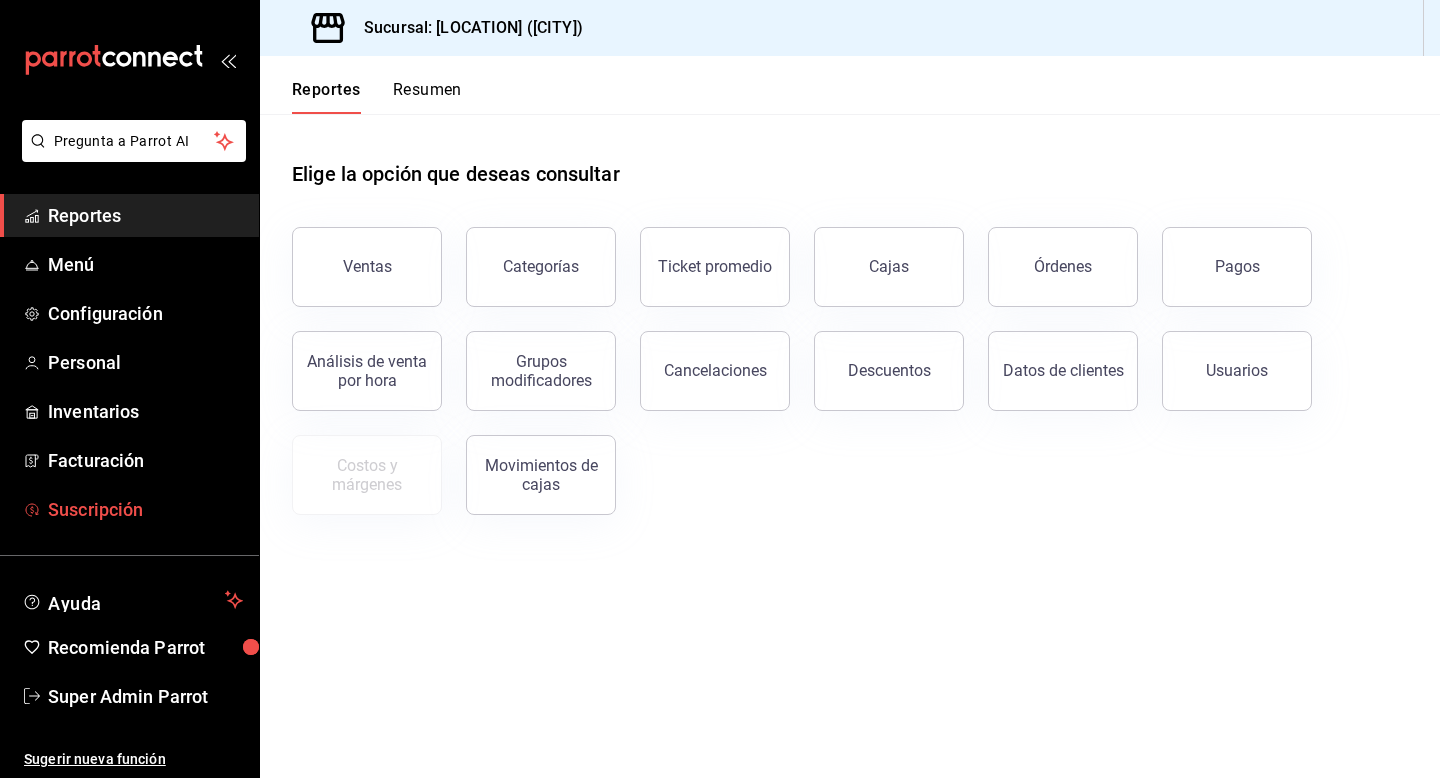 click on "Suscripción" at bounding box center (145, 509) 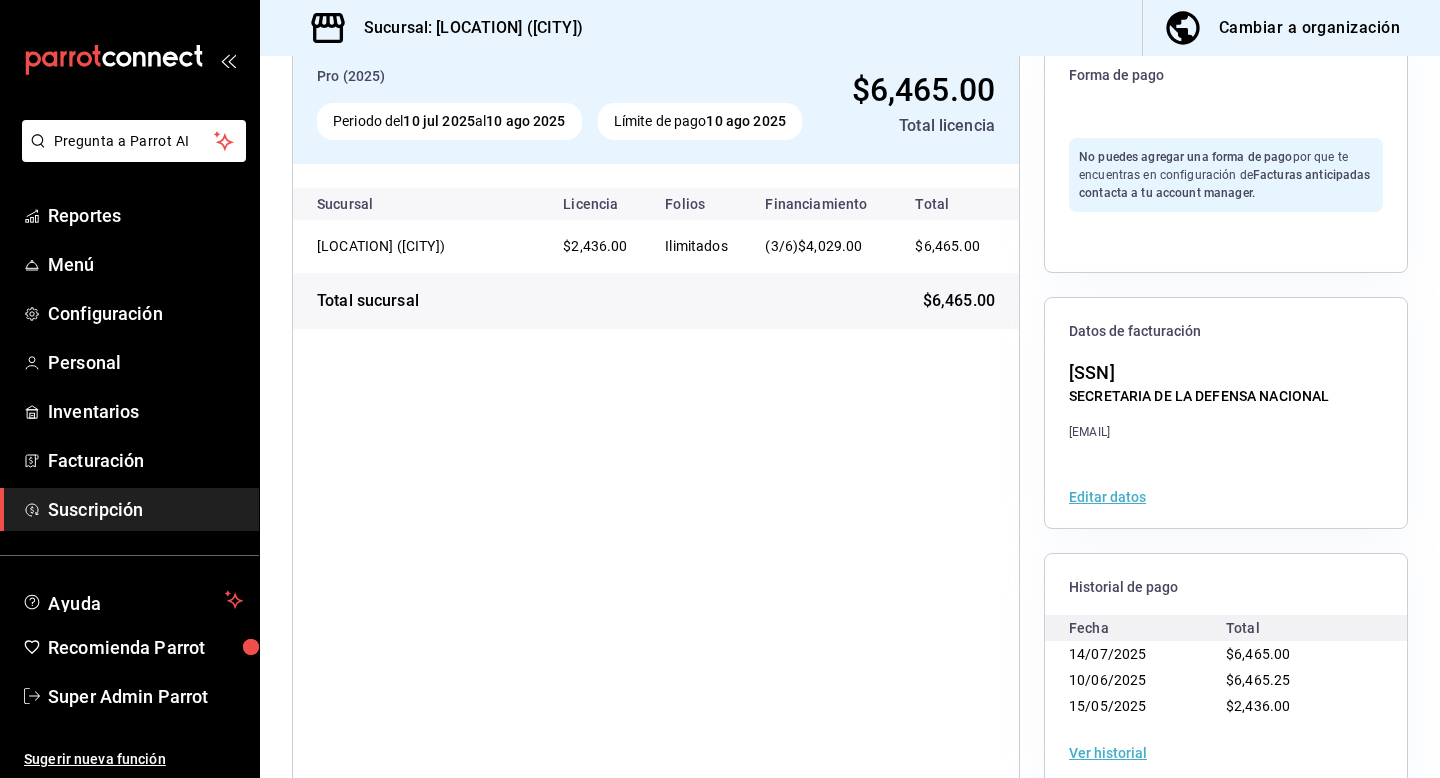 scroll, scrollTop: 169, scrollLeft: 0, axis: vertical 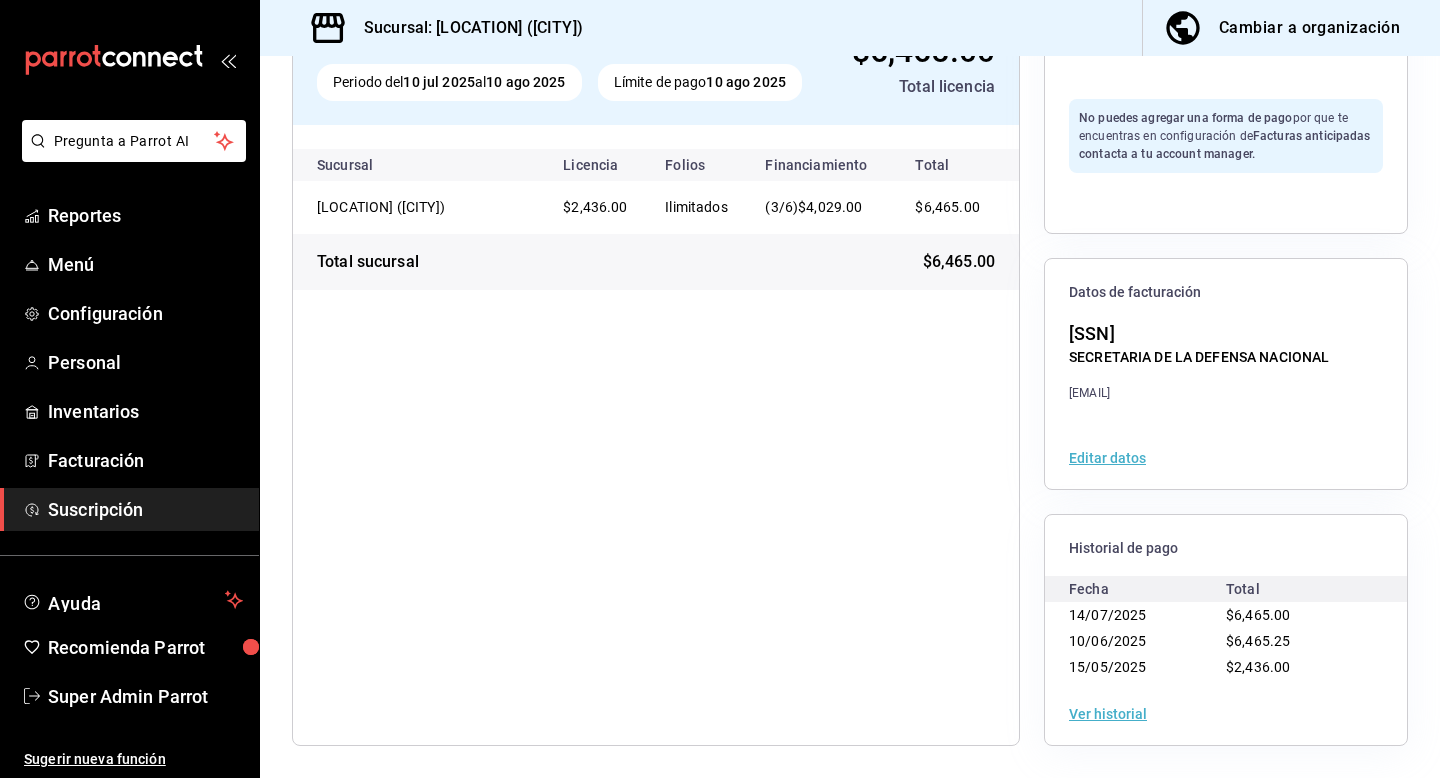 click on "Ver historial" at bounding box center [1108, 714] 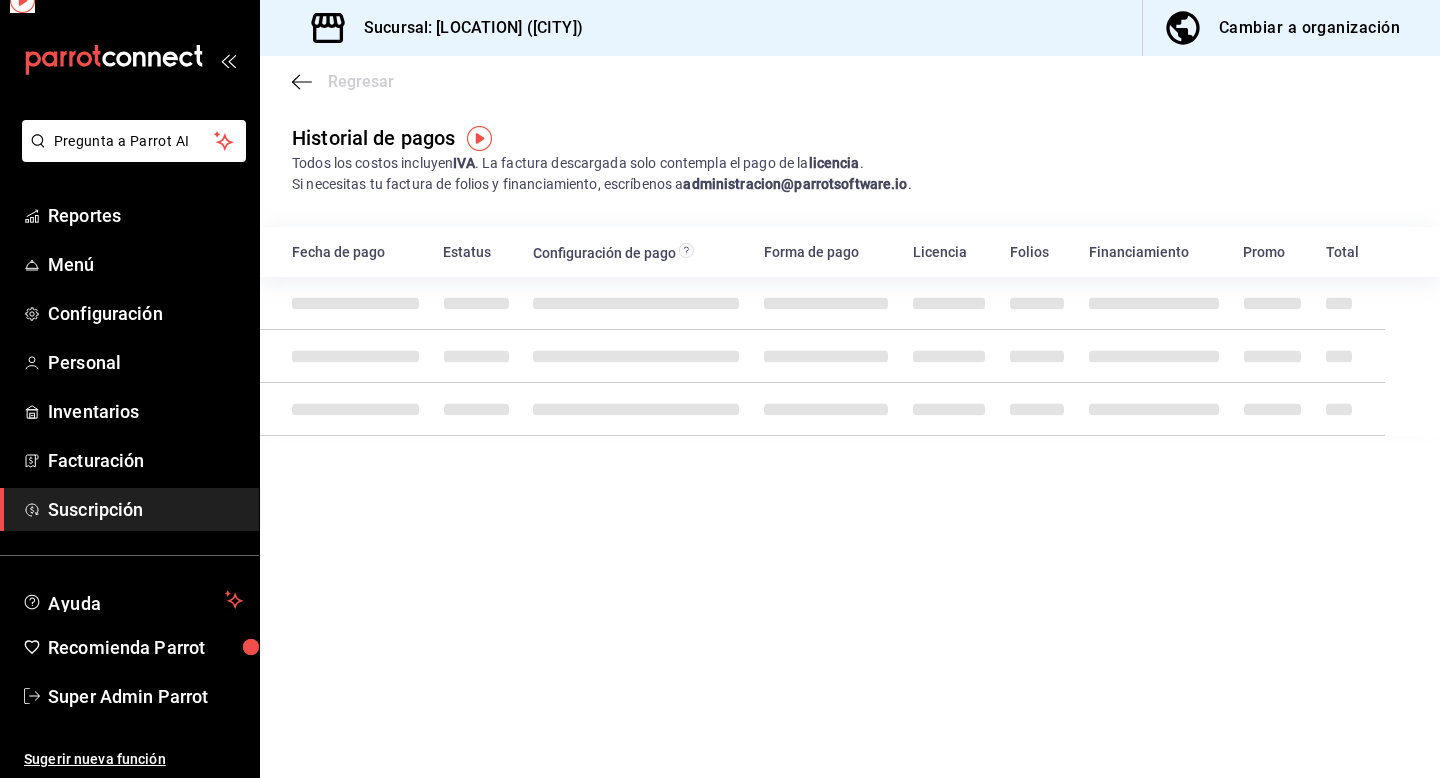 scroll, scrollTop: 0, scrollLeft: 0, axis: both 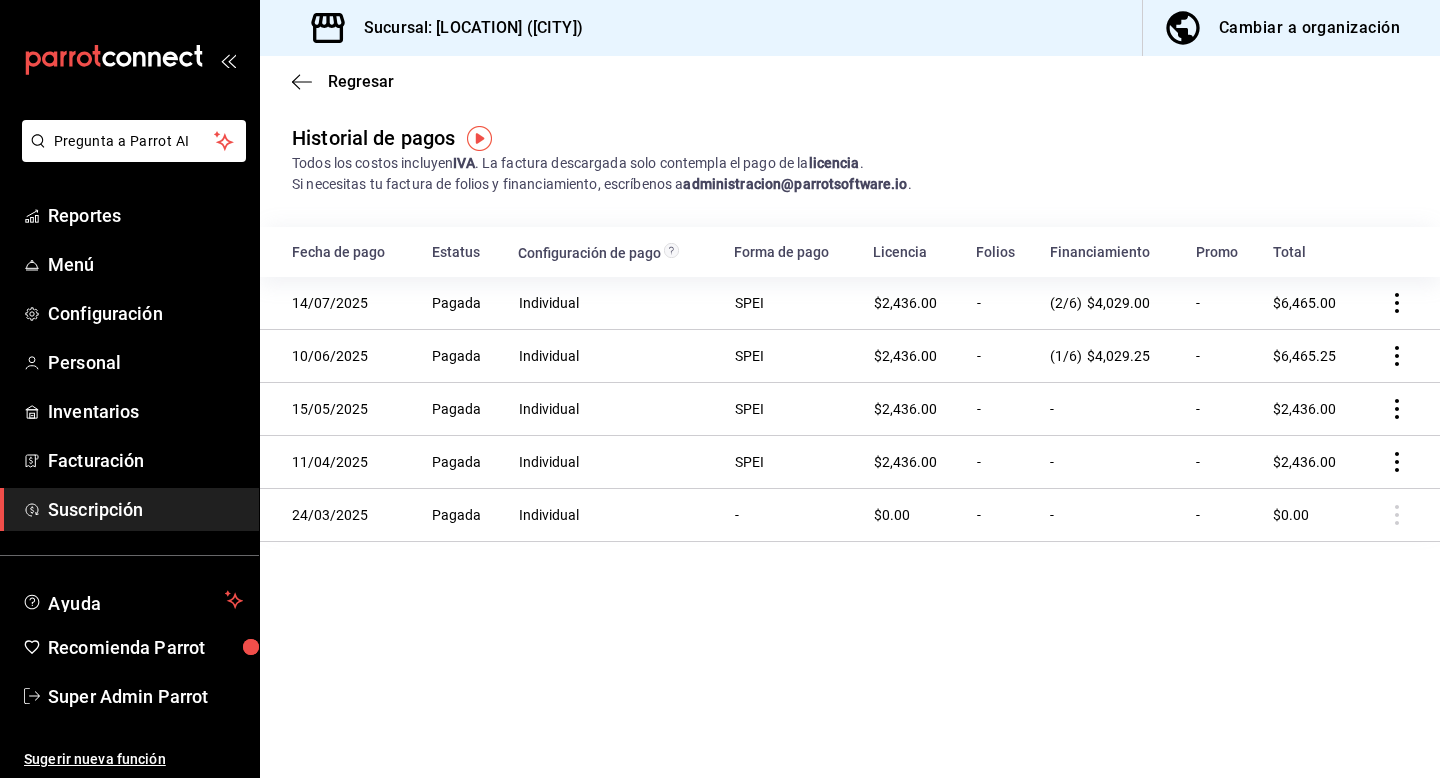 click 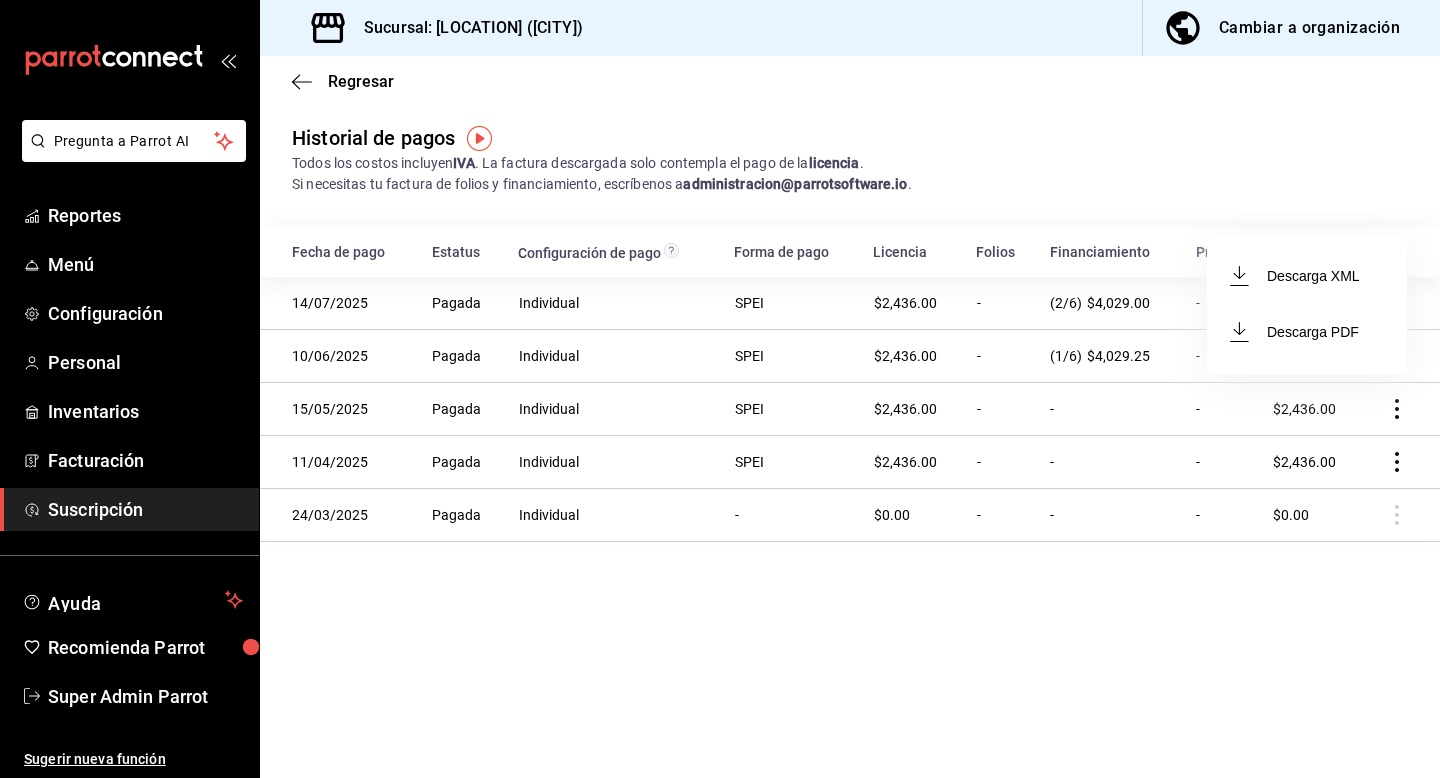 click at bounding box center [720, 389] 